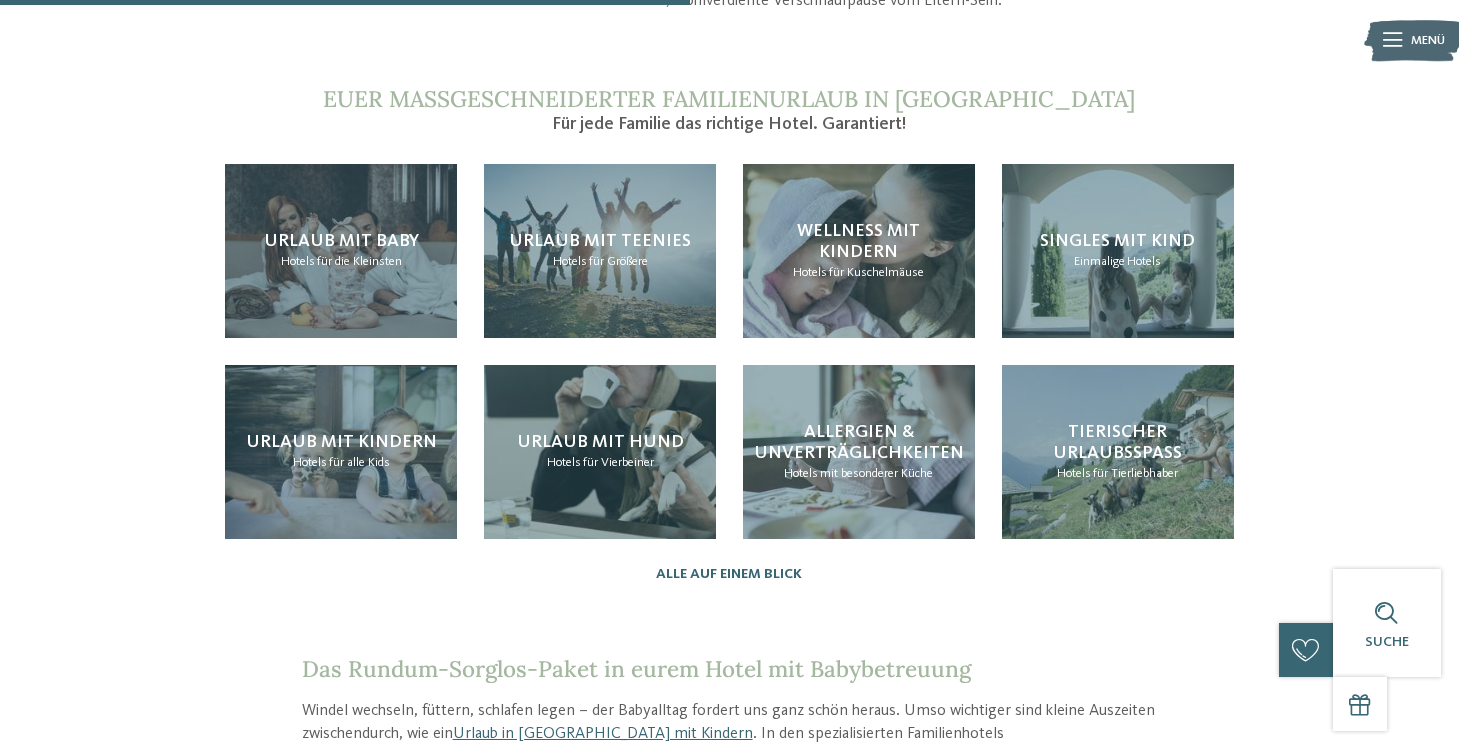scroll, scrollTop: 1977, scrollLeft: 0, axis: vertical 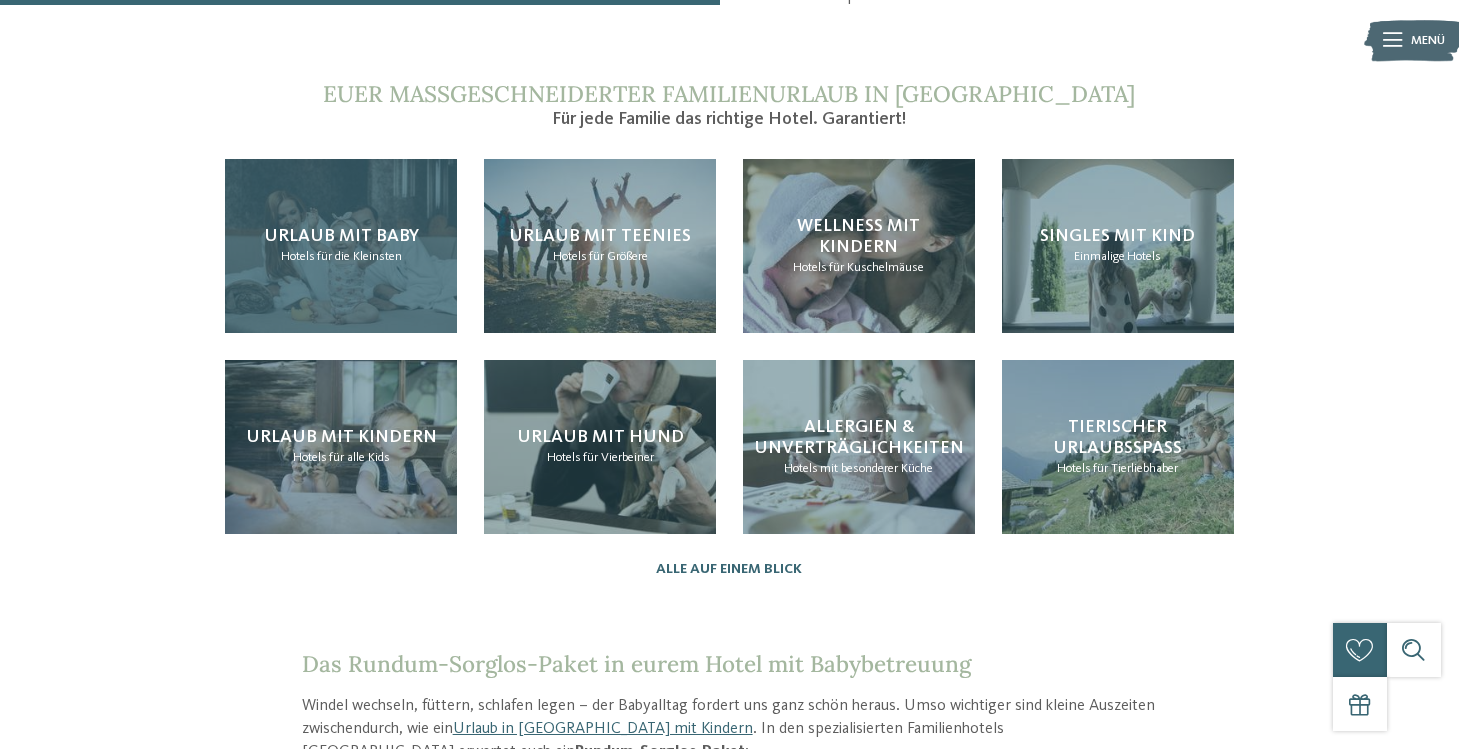 click on "Urlaub mit Baby" at bounding box center [341, 237] 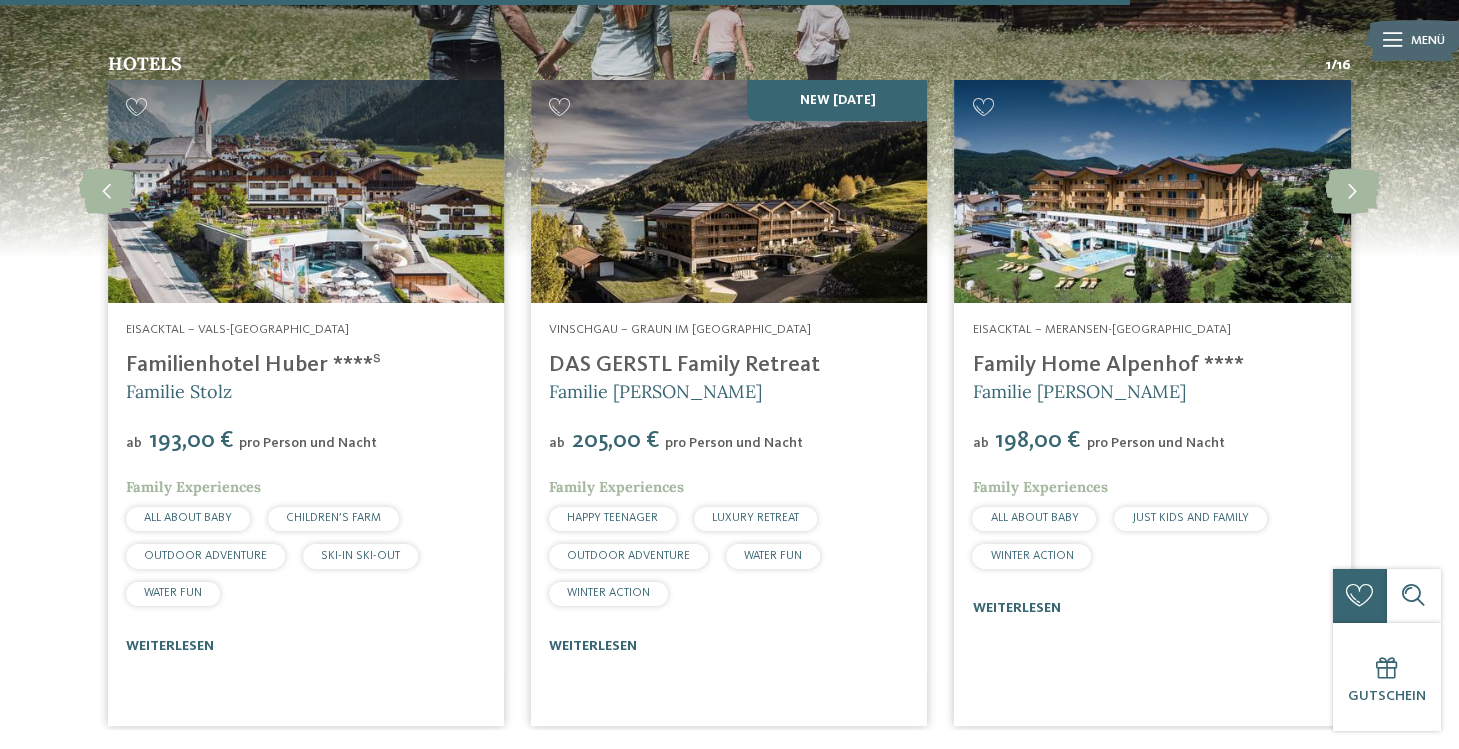 scroll, scrollTop: 3106, scrollLeft: 0, axis: vertical 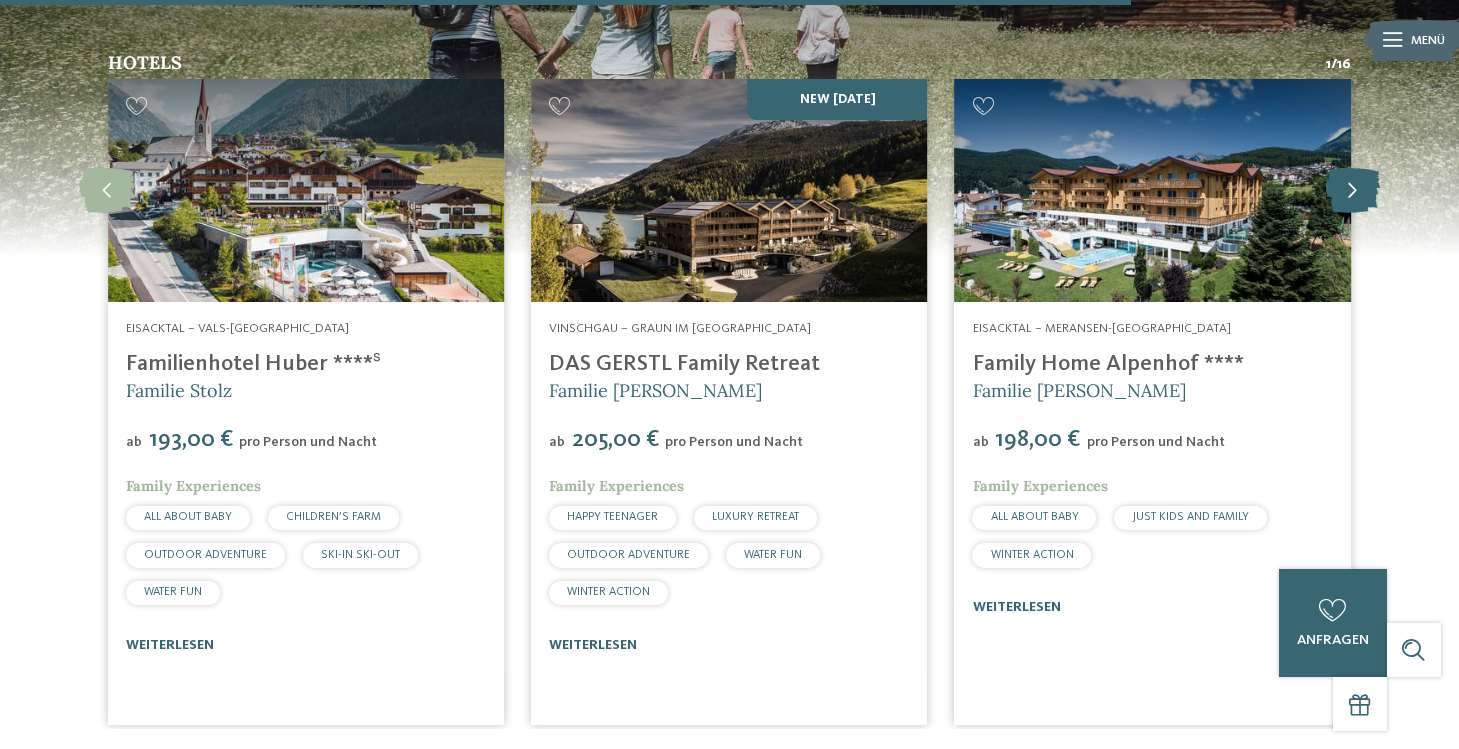 click at bounding box center (1352, 190) 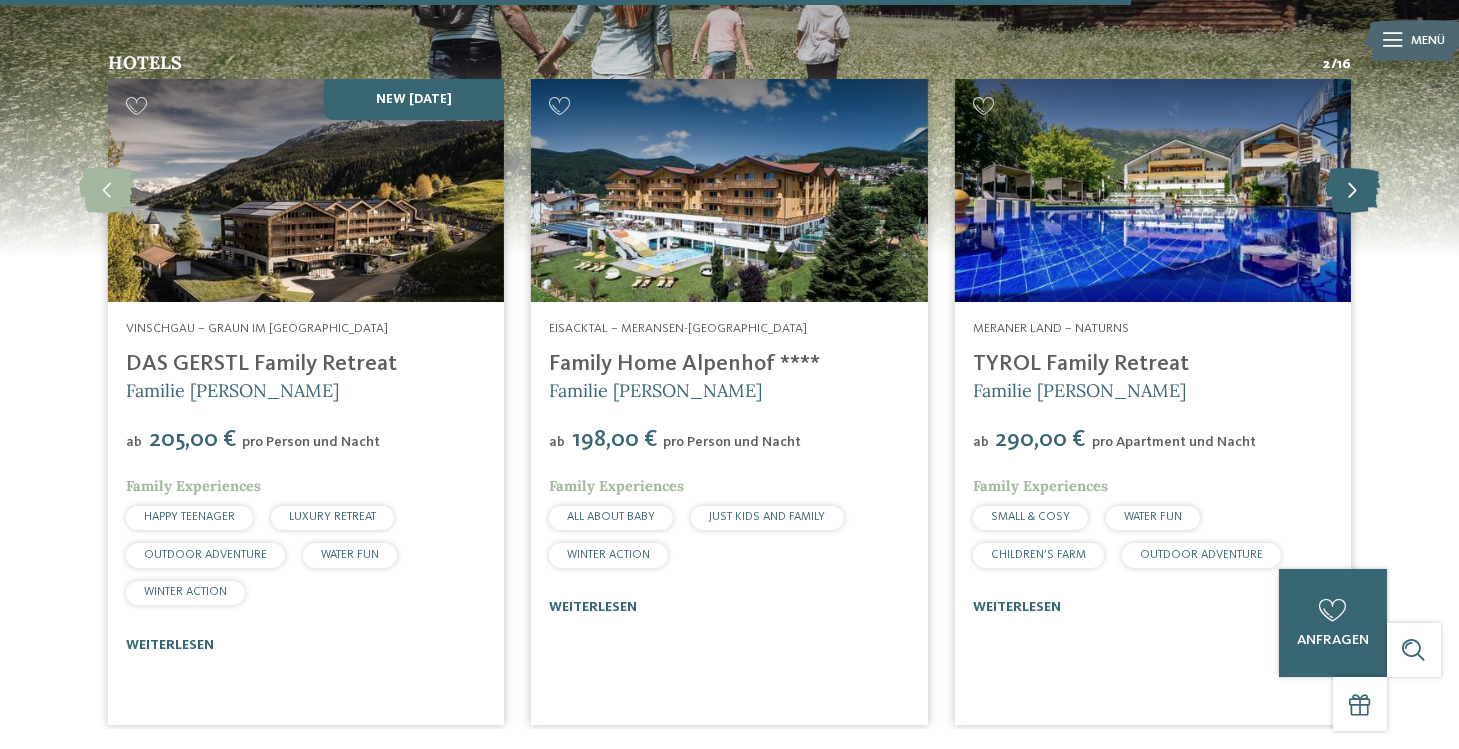 click at bounding box center [1352, 190] 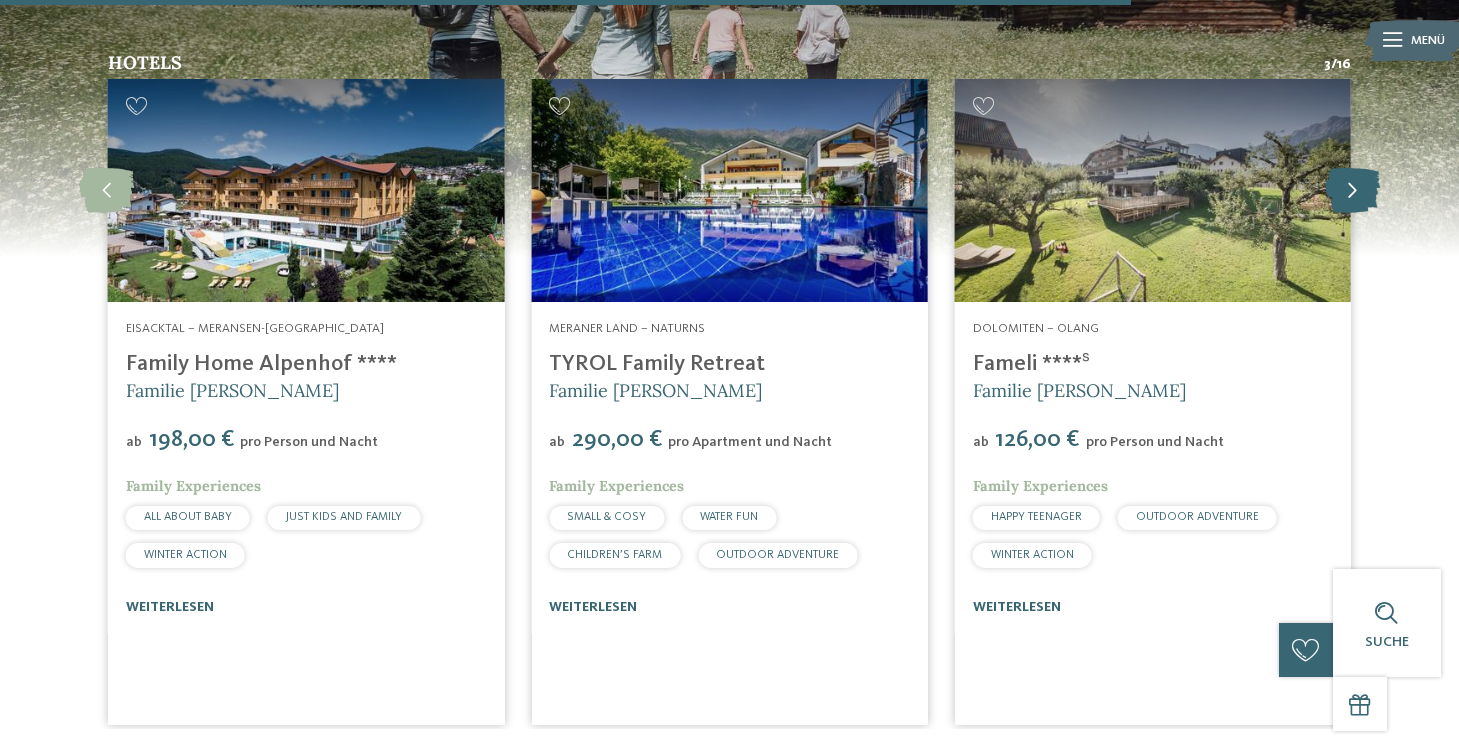 click at bounding box center (1352, 190) 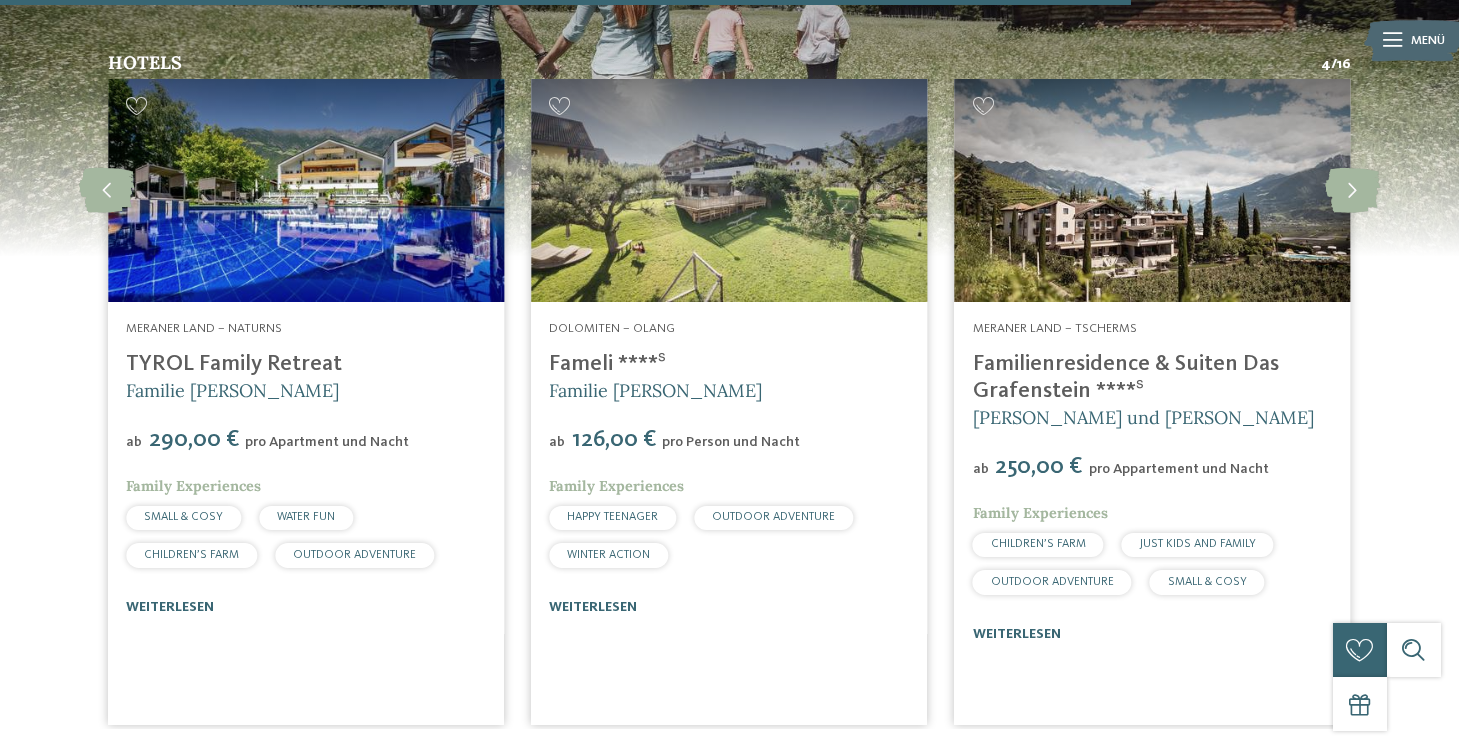 click on "Fameli ****ˢ" at bounding box center (607, 364) 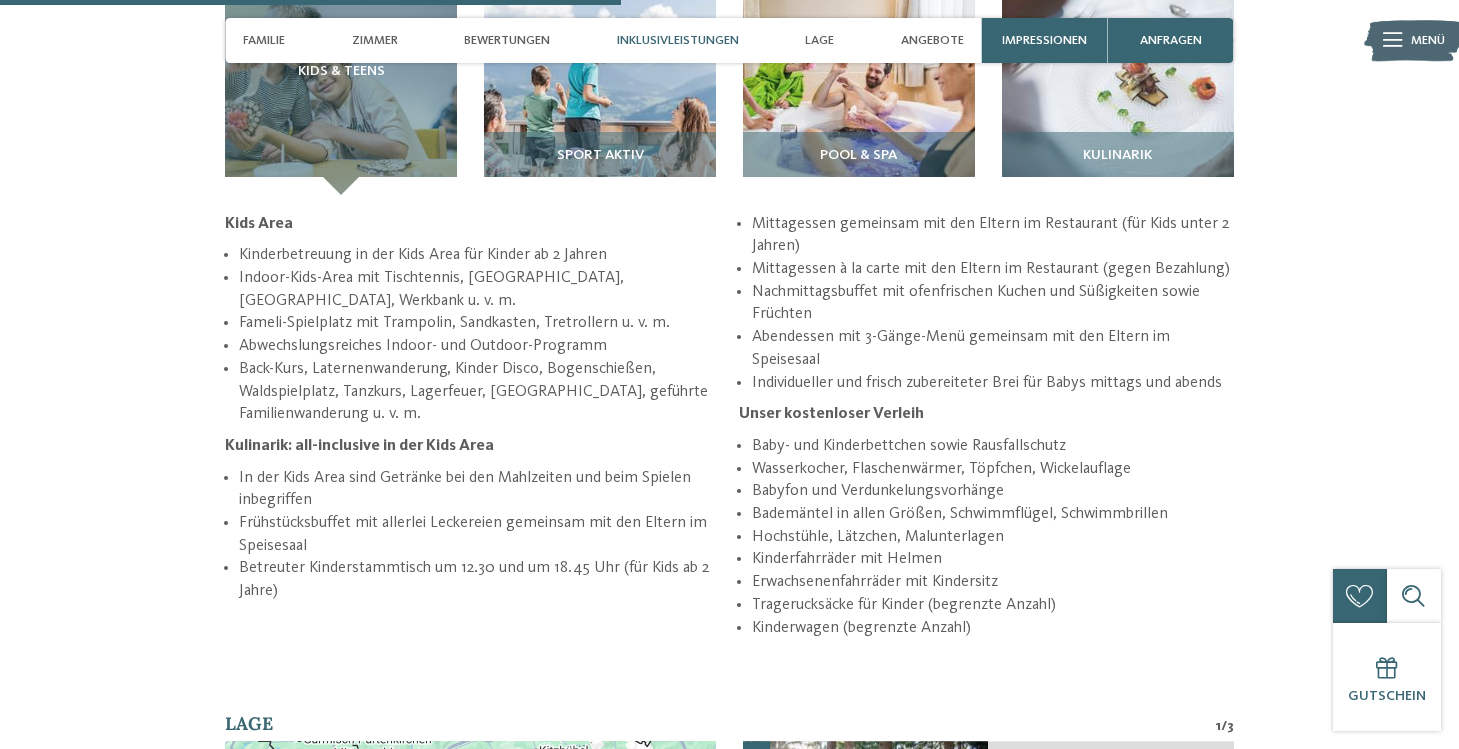 scroll, scrollTop: 2690, scrollLeft: 0, axis: vertical 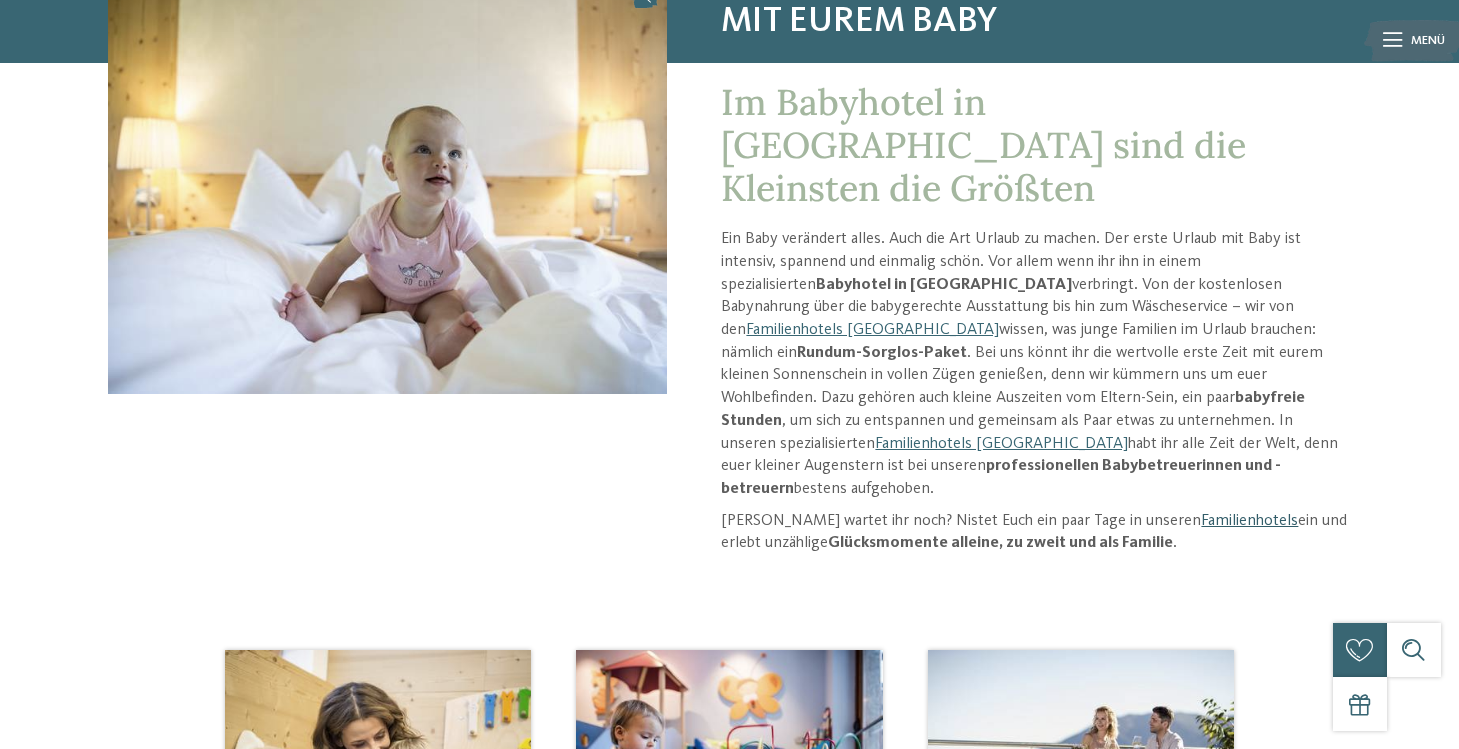 click on "Familienhotels" at bounding box center (1249, 521) 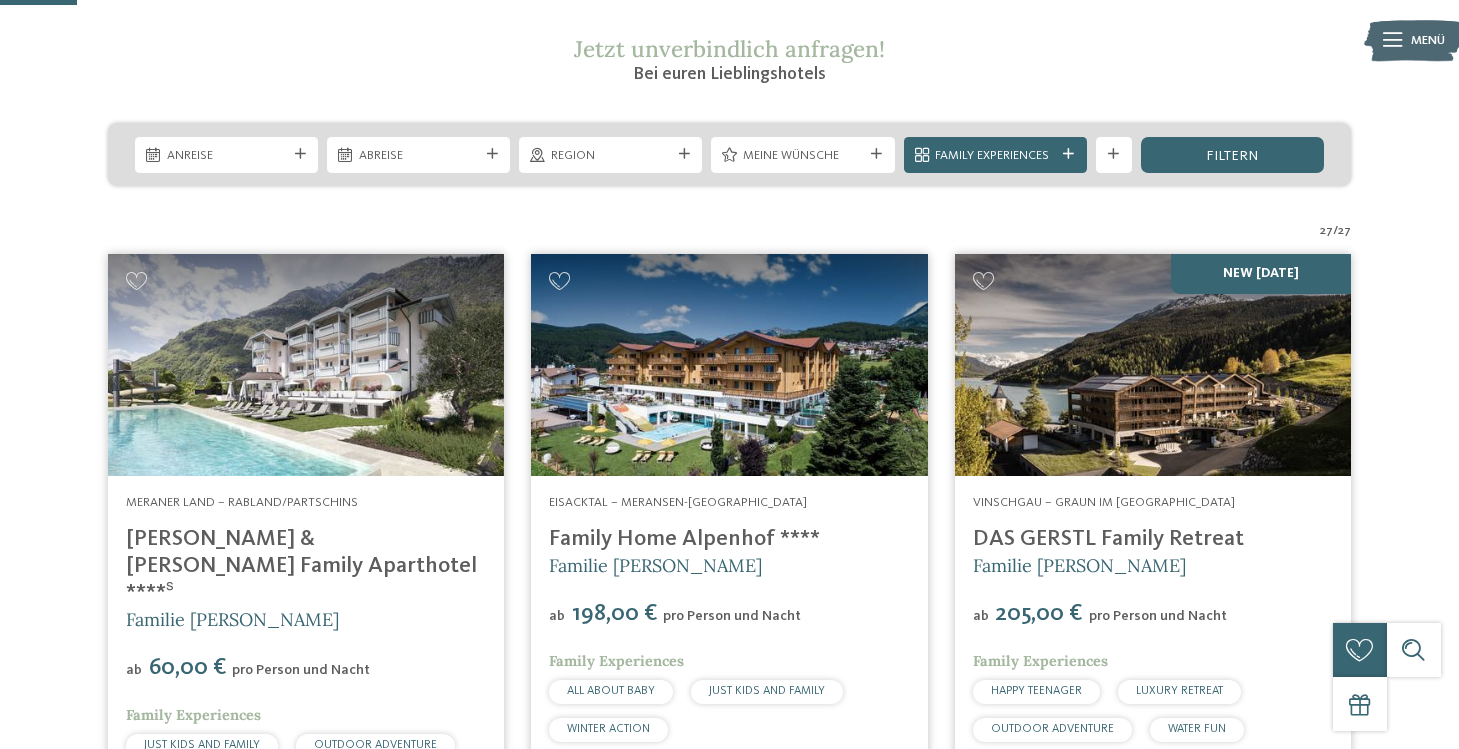 scroll, scrollTop: 317, scrollLeft: 0, axis: vertical 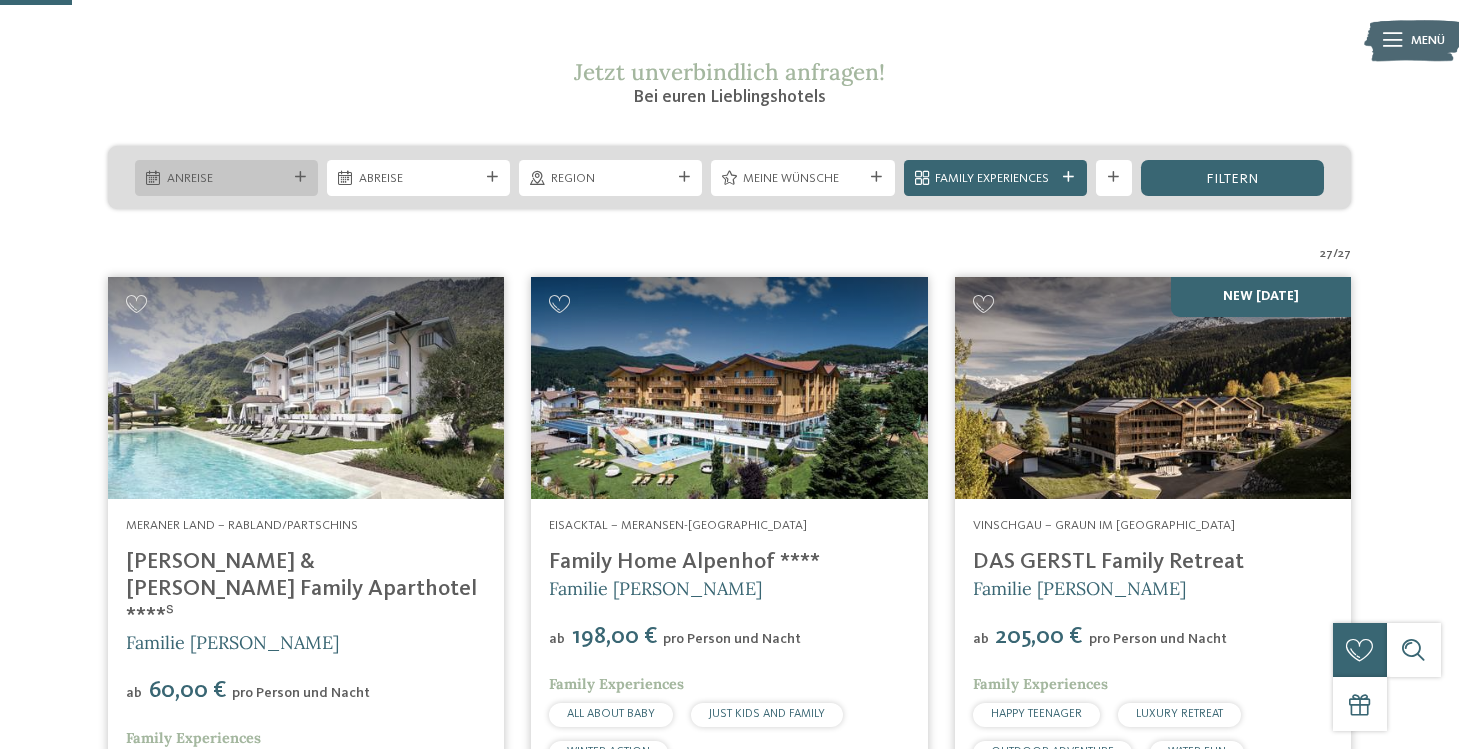 click at bounding box center (300, 177) 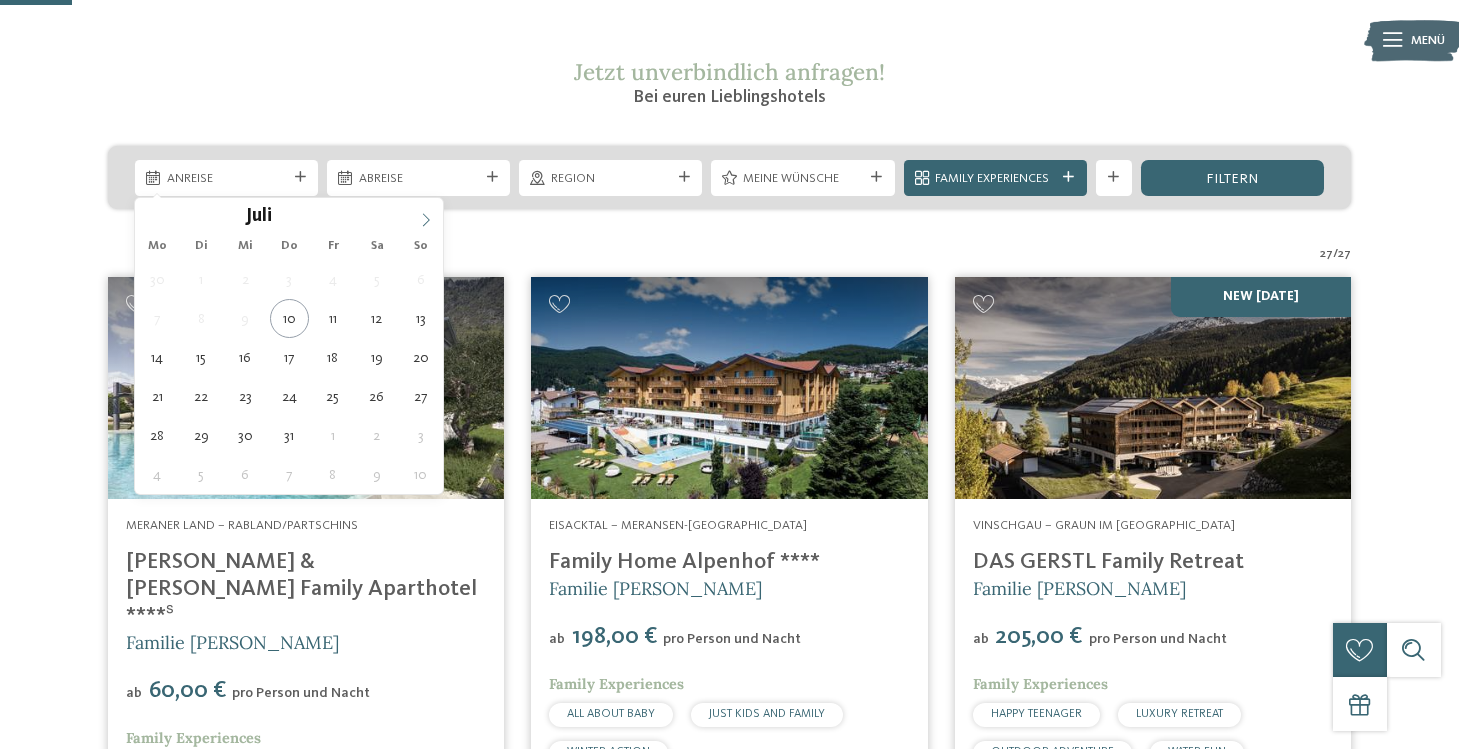 click 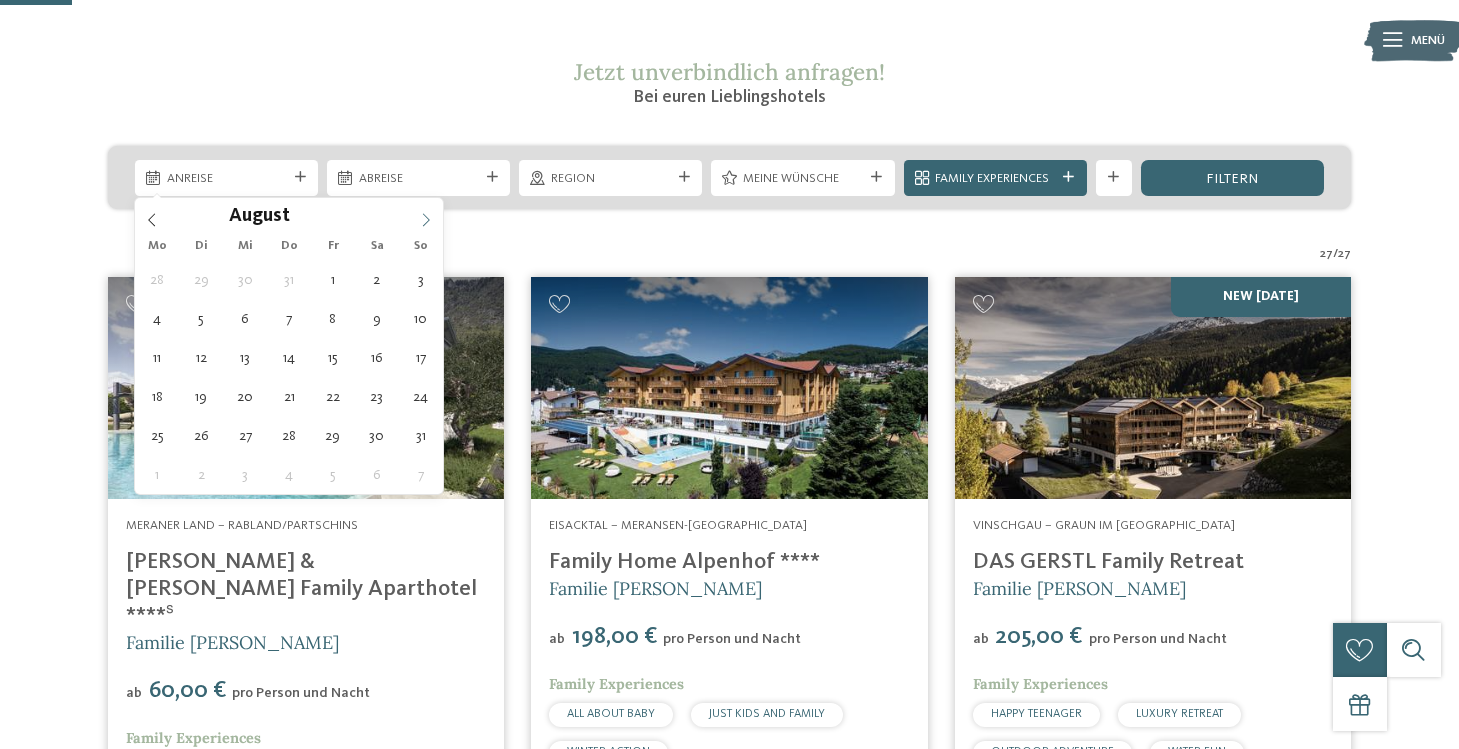 click 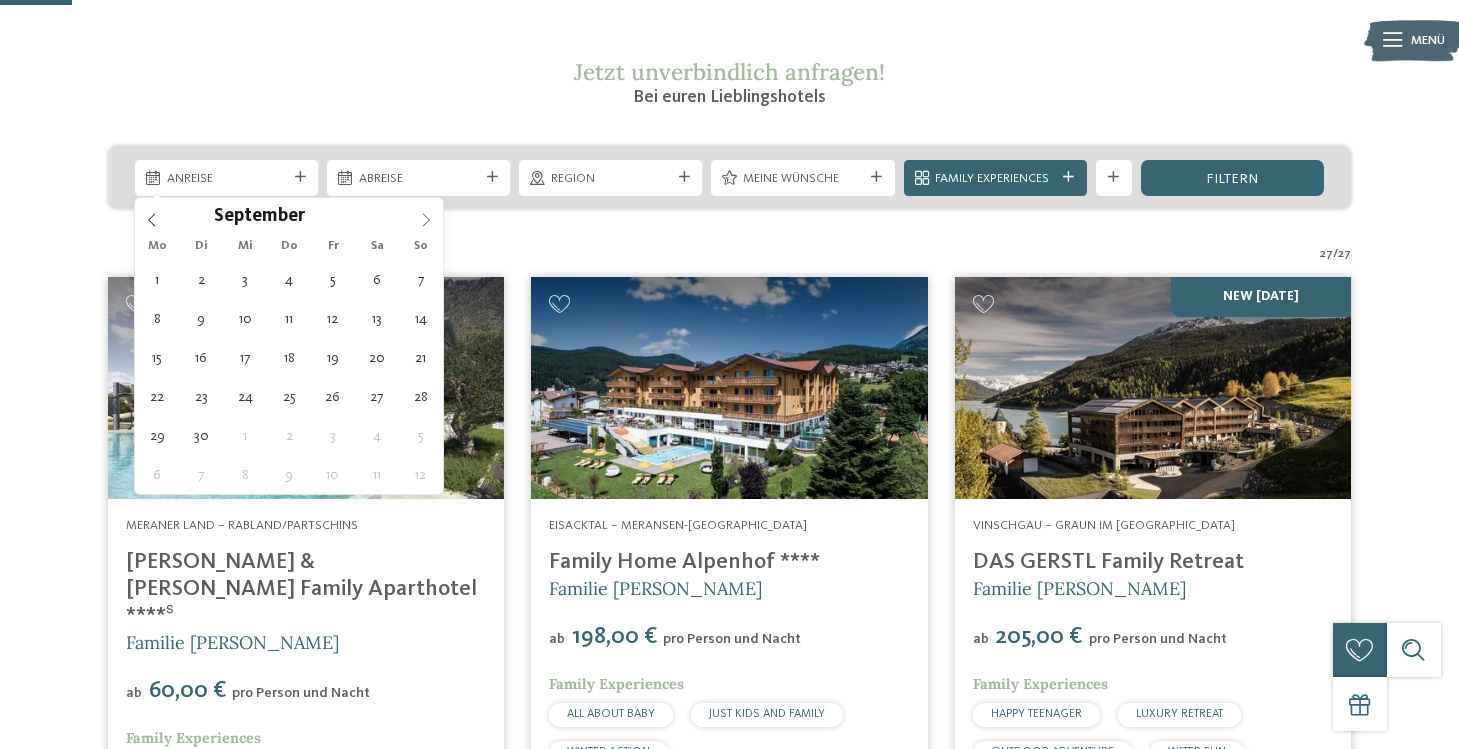 click 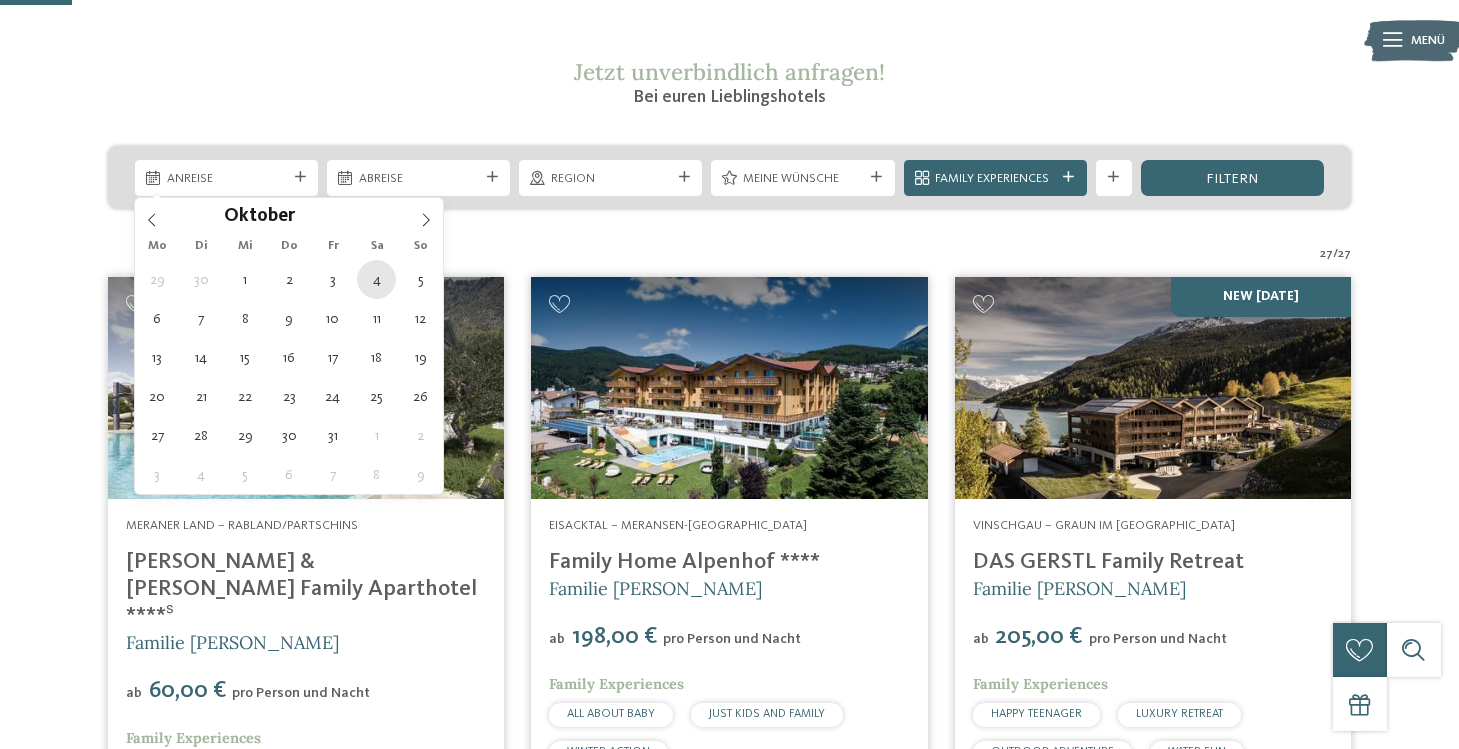type on "04.10.2025" 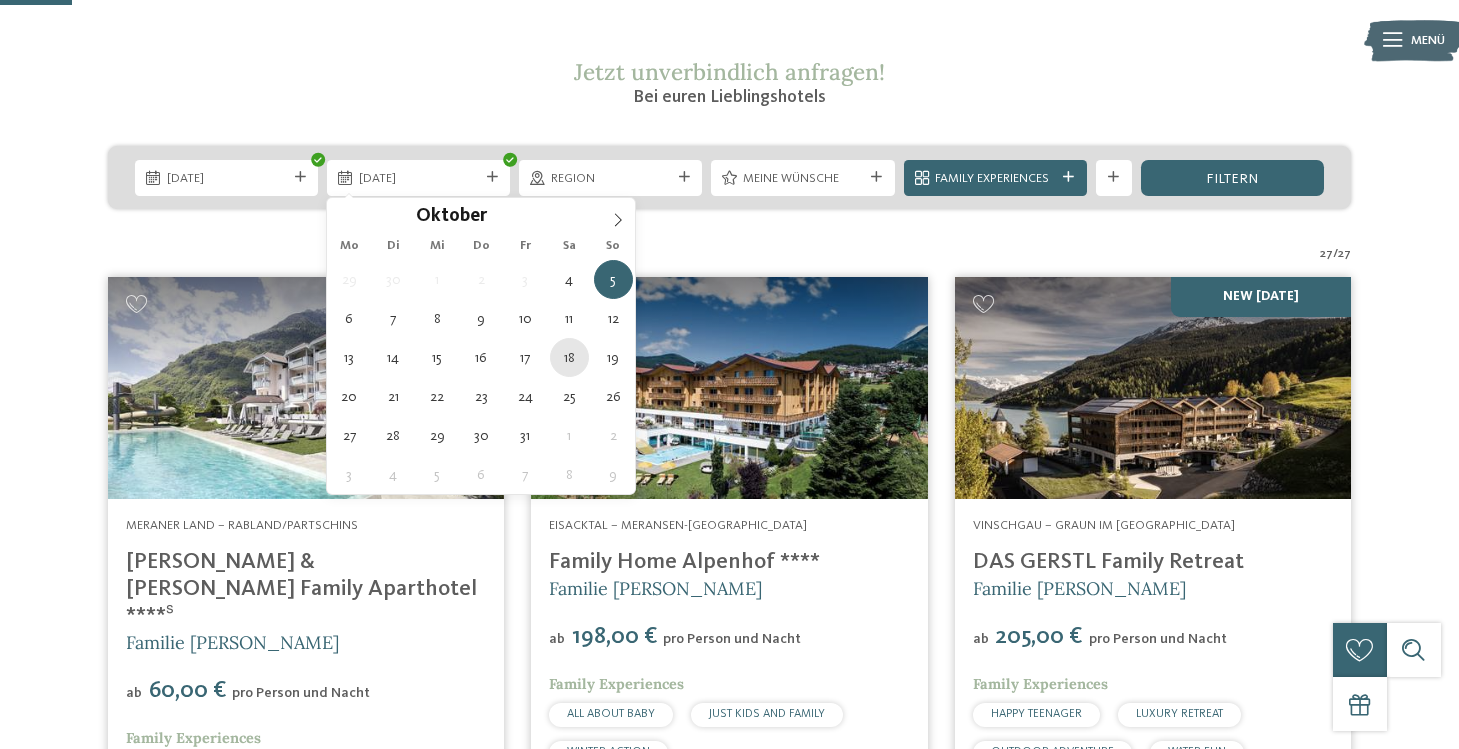 type on "18.10.2025" 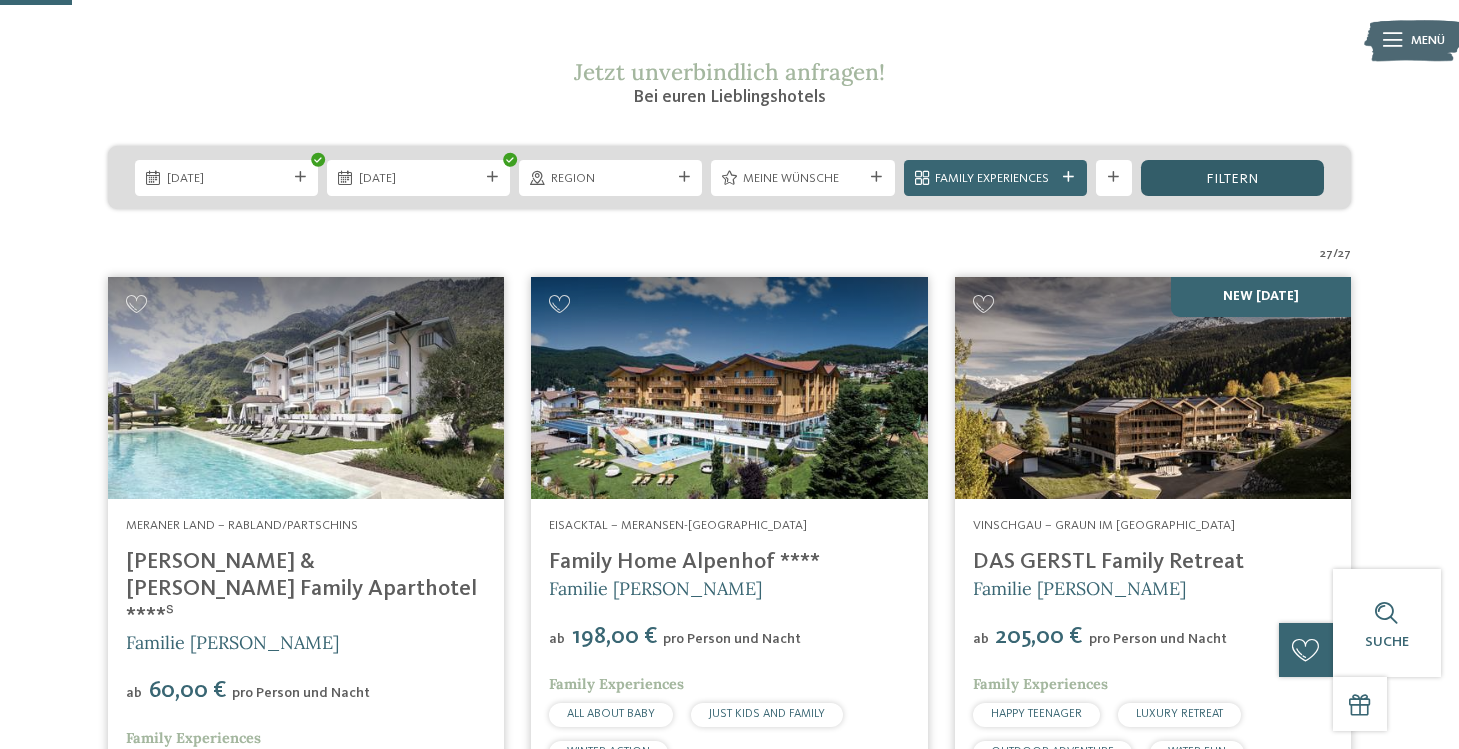 click on "filtern" at bounding box center [1232, 178] 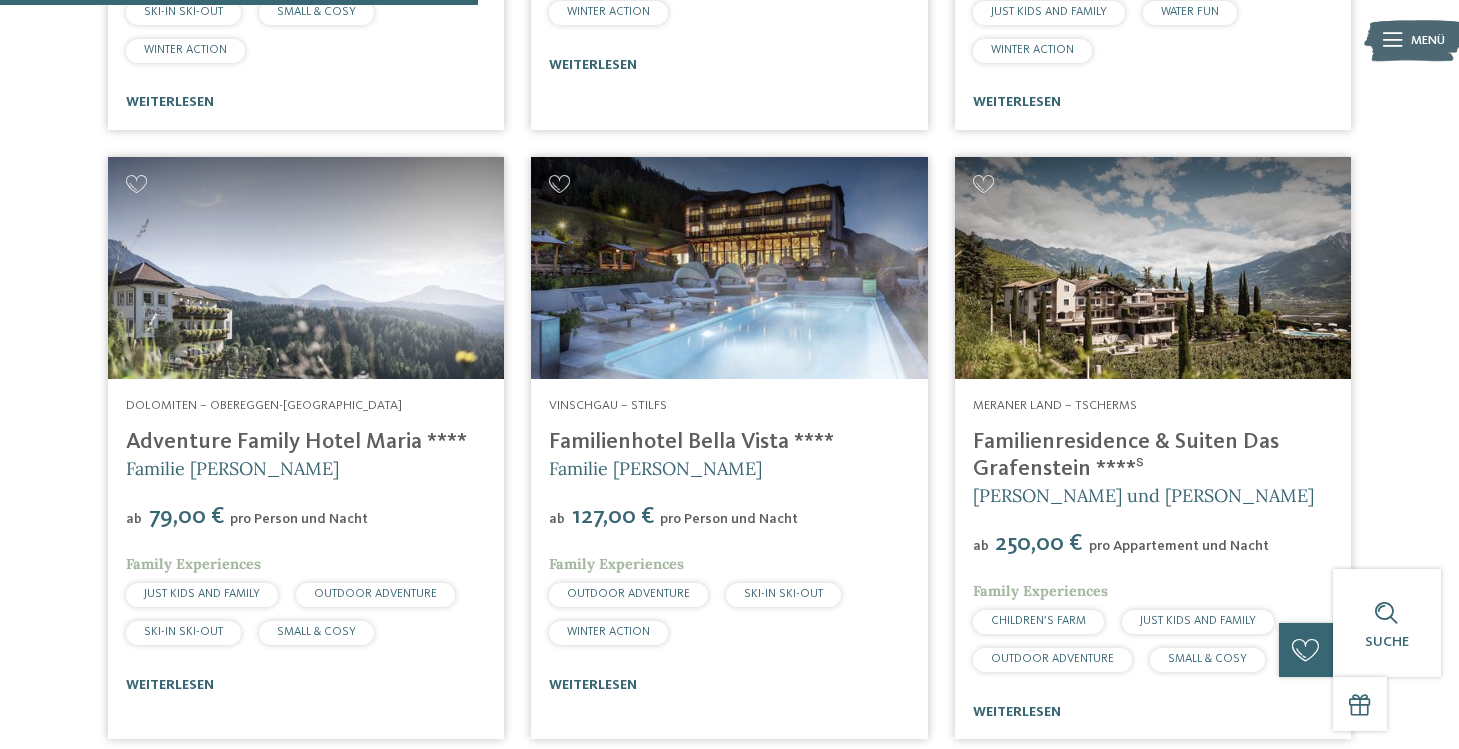 scroll, scrollTop: 1814, scrollLeft: 0, axis: vertical 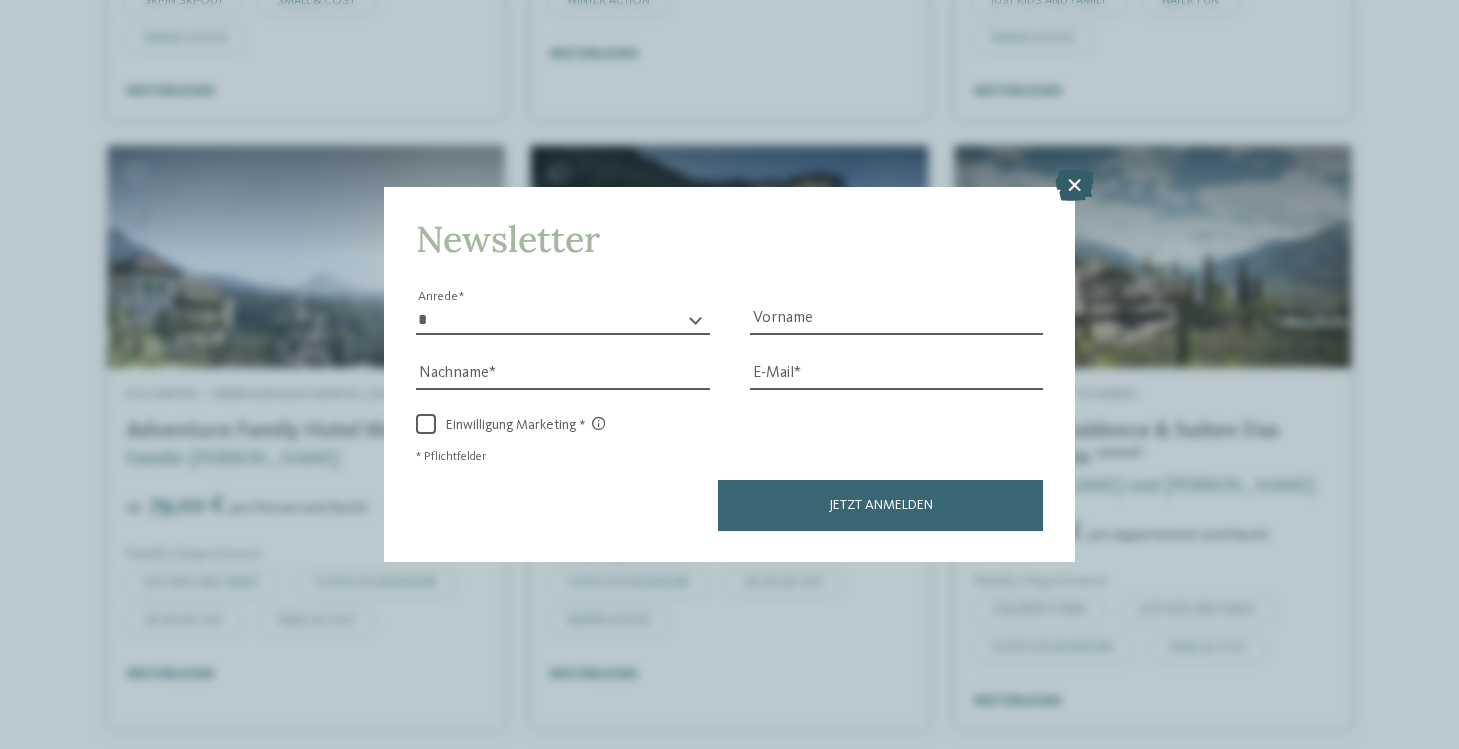 click at bounding box center (1074, 185) 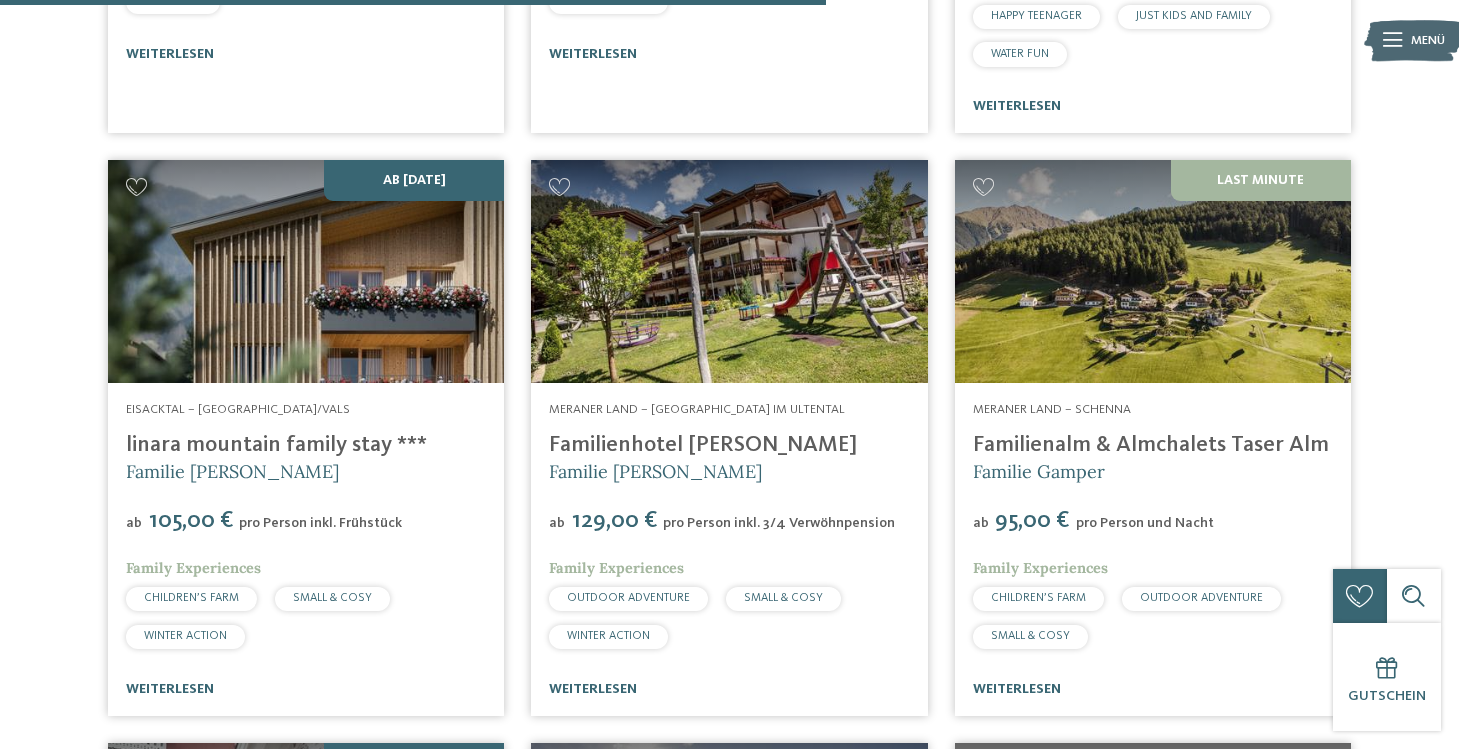 scroll, scrollTop: 3084, scrollLeft: 0, axis: vertical 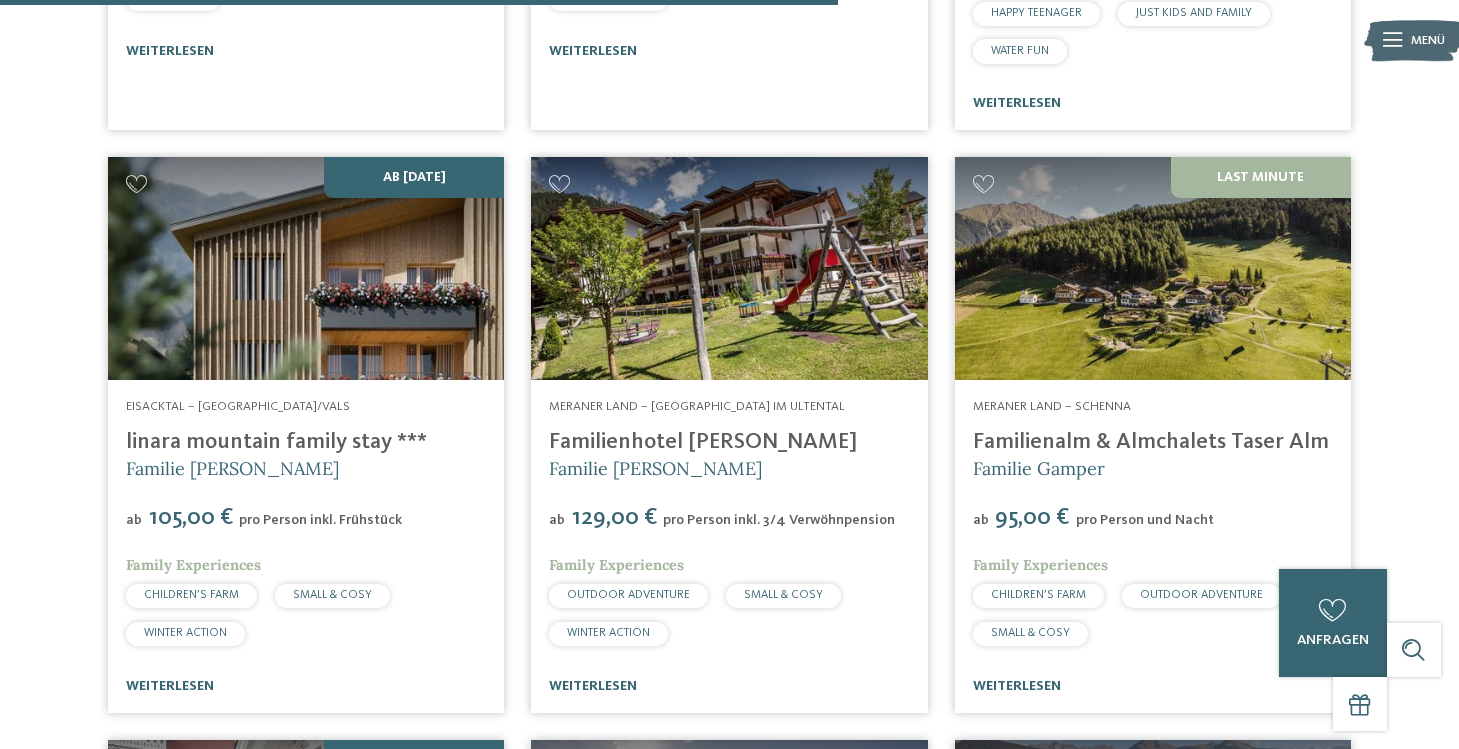 click at bounding box center (306, 268) 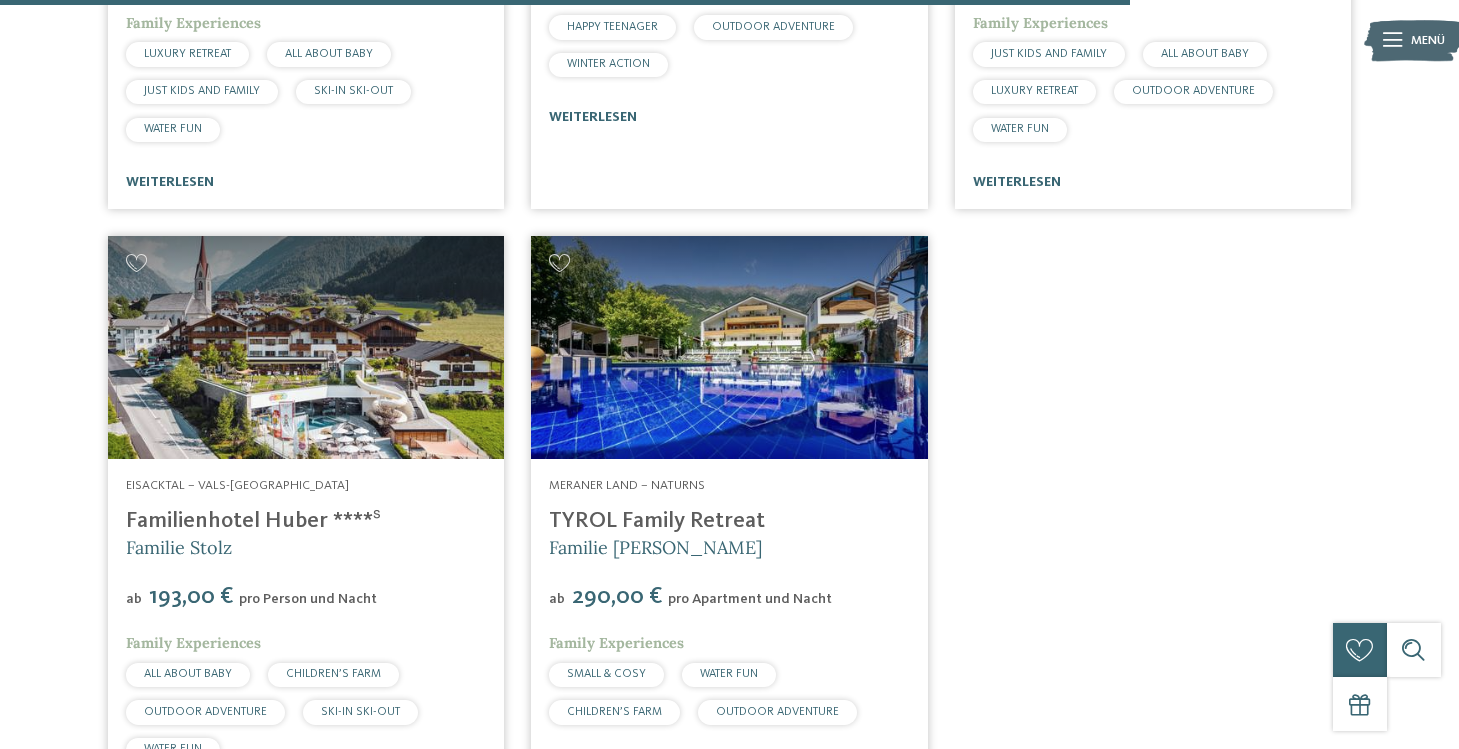 scroll, scrollTop: 4302, scrollLeft: 0, axis: vertical 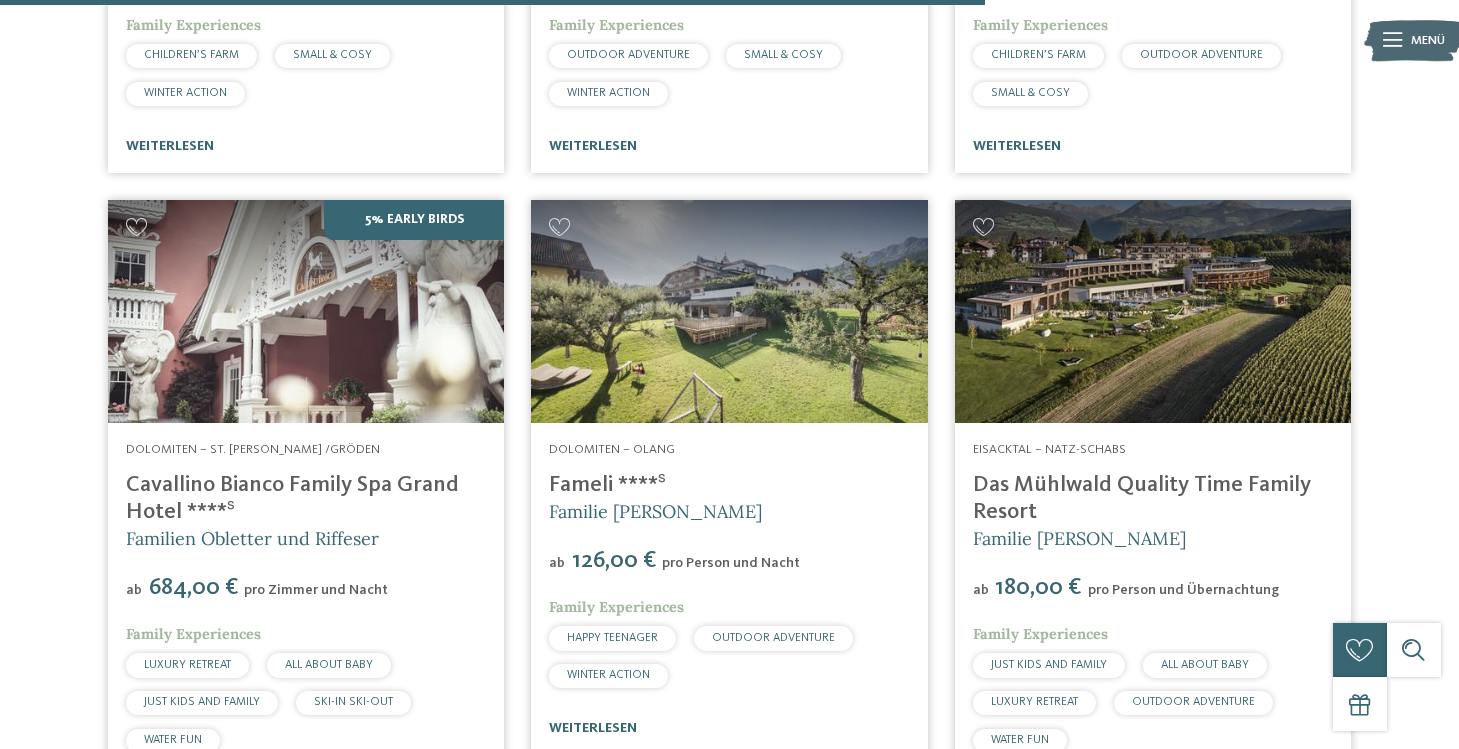 click on "Fameli ****ˢ" at bounding box center [607, 485] 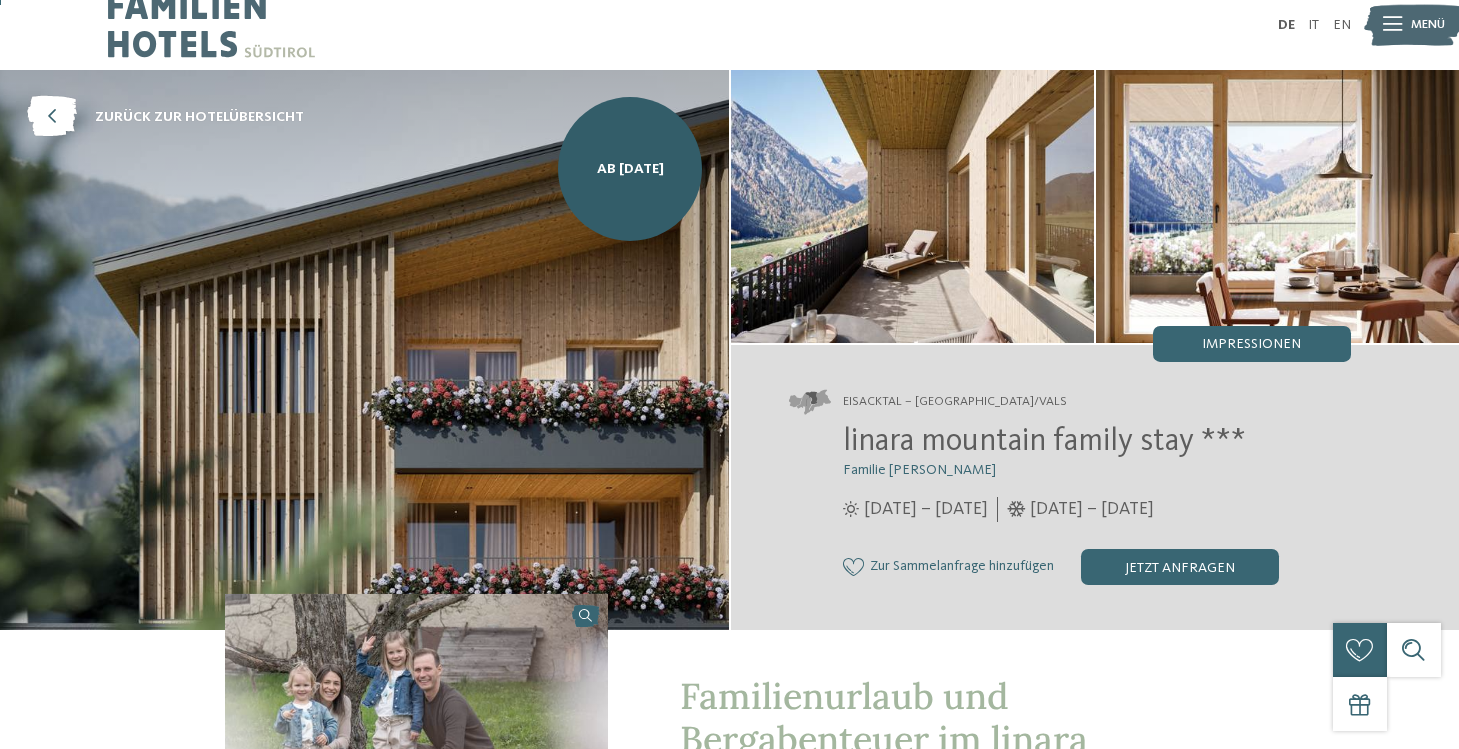scroll, scrollTop: 0, scrollLeft: 0, axis: both 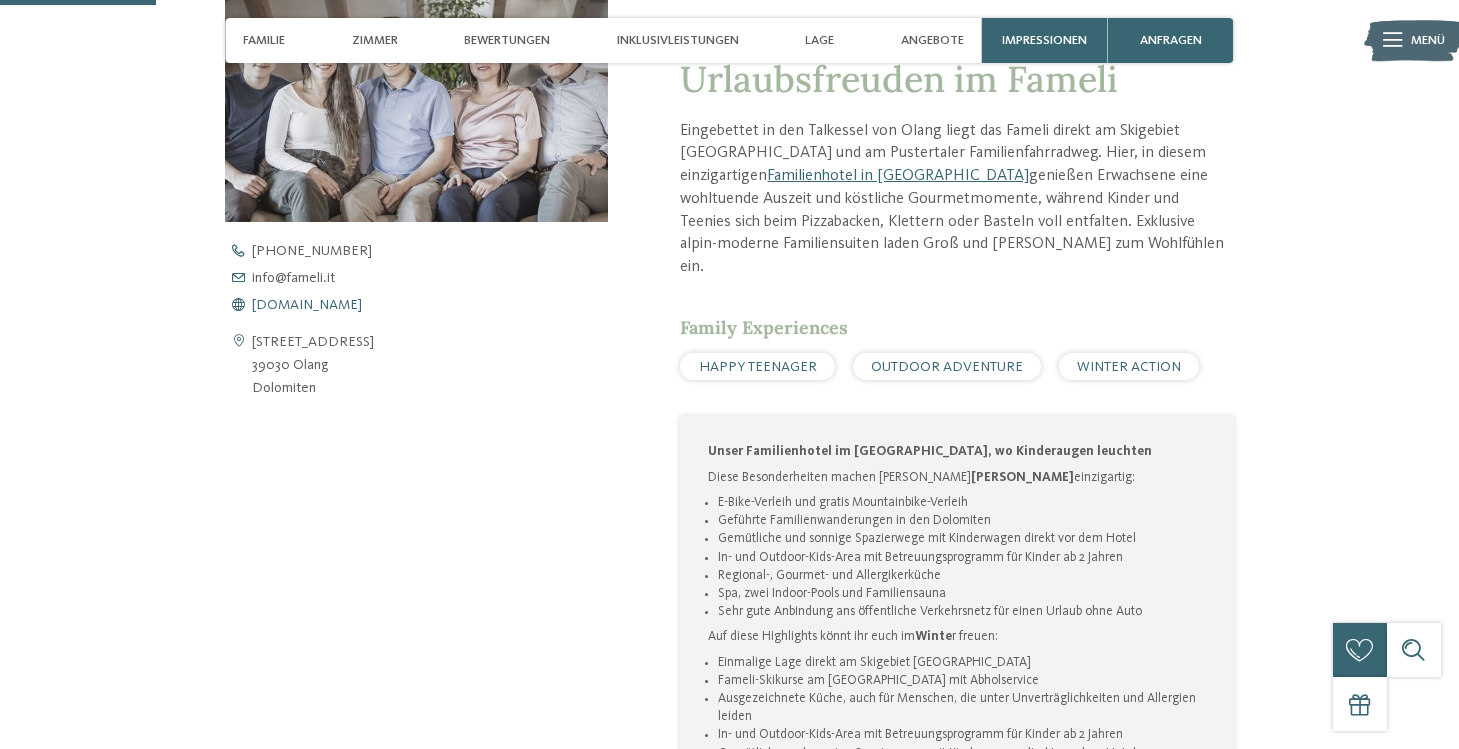 click on "[DOMAIN_NAME]" at bounding box center [307, 305] 